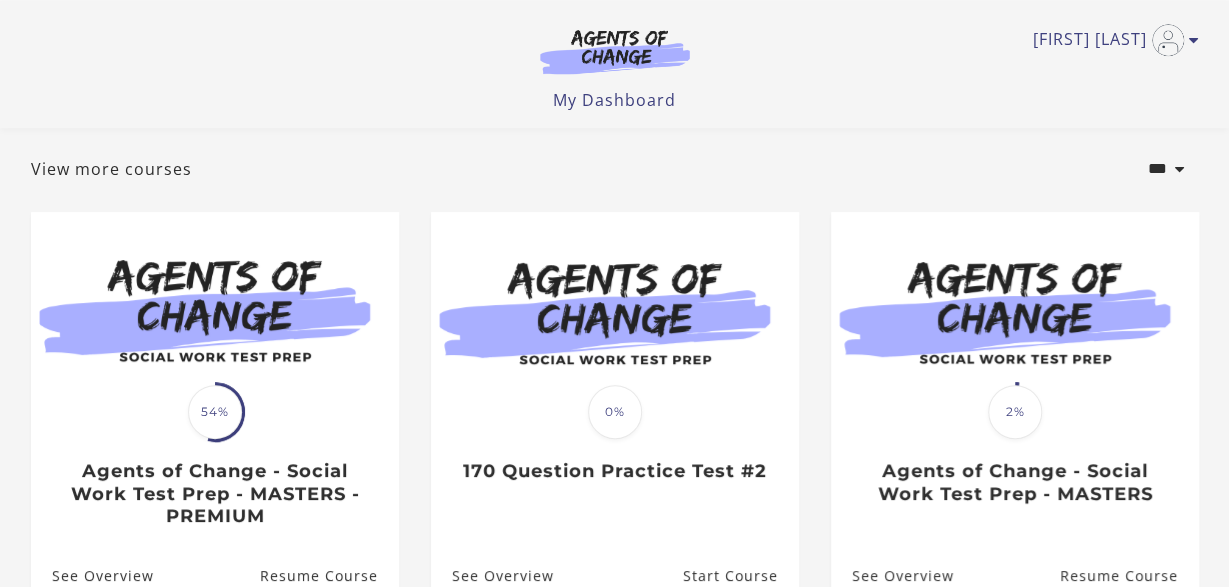 scroll, scrollTop: 104, scrollLeft: 0, axis: vertical 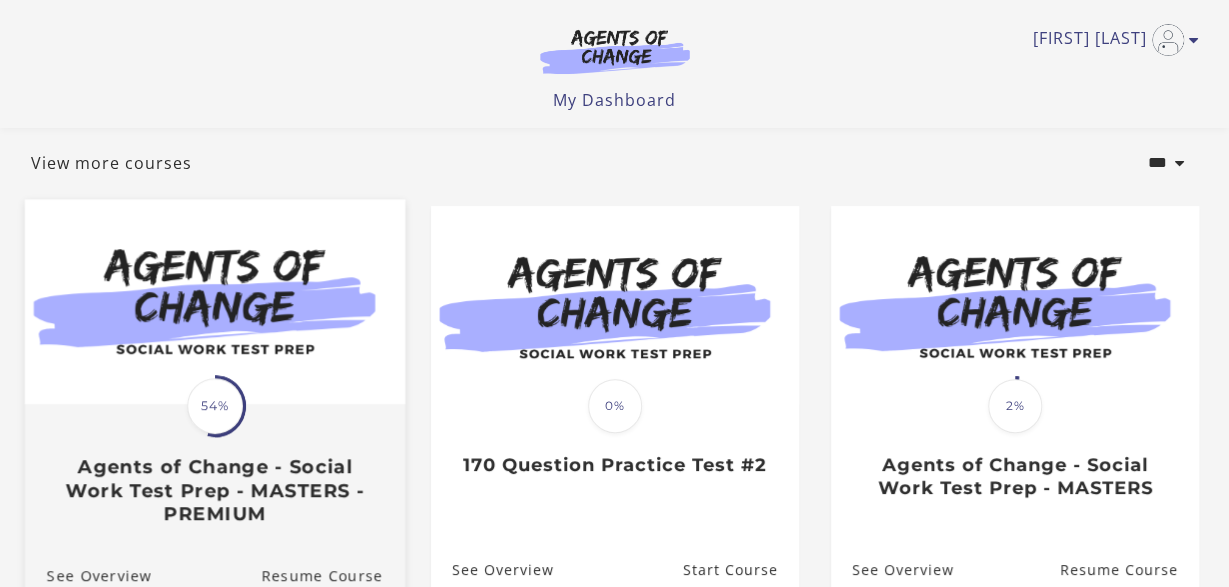 click on "Agents of Change - Social Work Test Prep - MASTERS - PREMIUM" at bounding box center (214, 490) 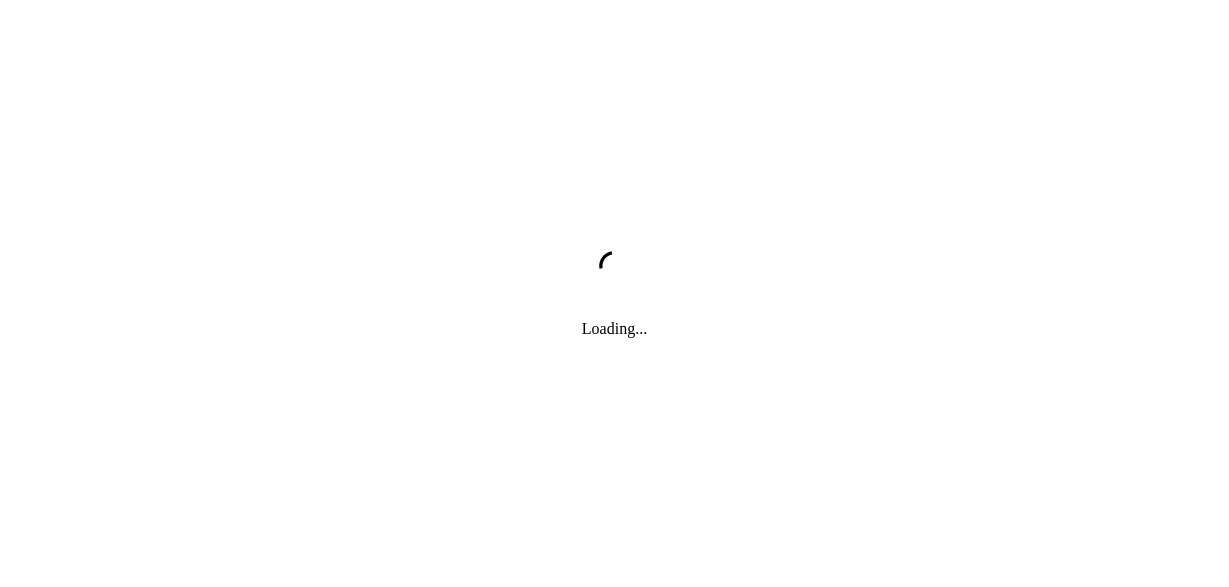 scroll, scrollTop: 0, scrollLeft: 0, axis: both 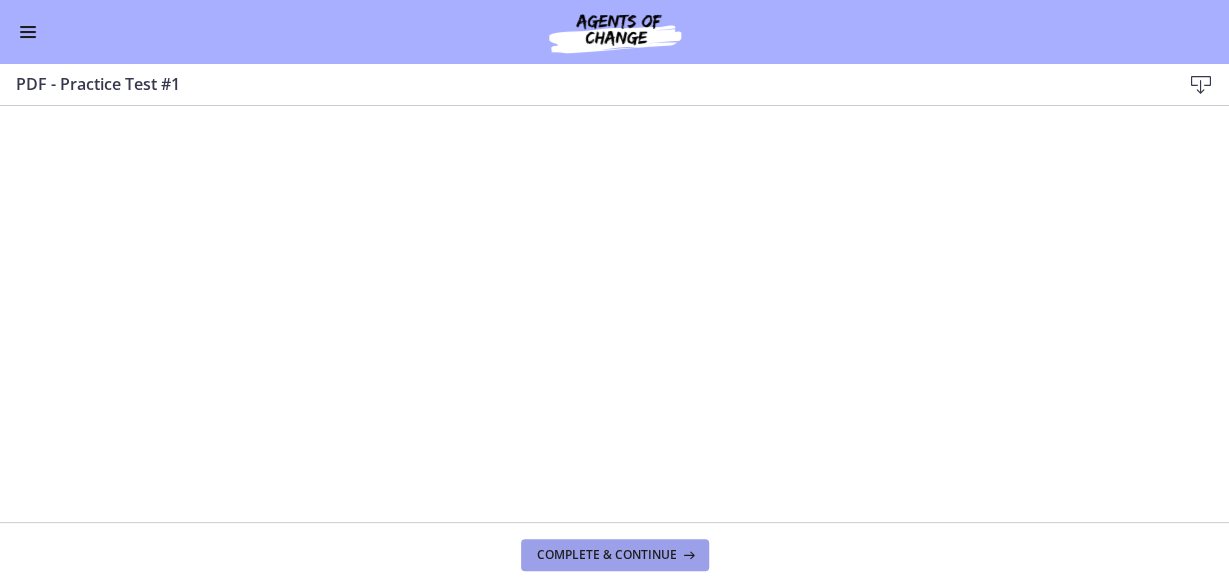 click on "Complete & continue" at bounding box center (607, 555) 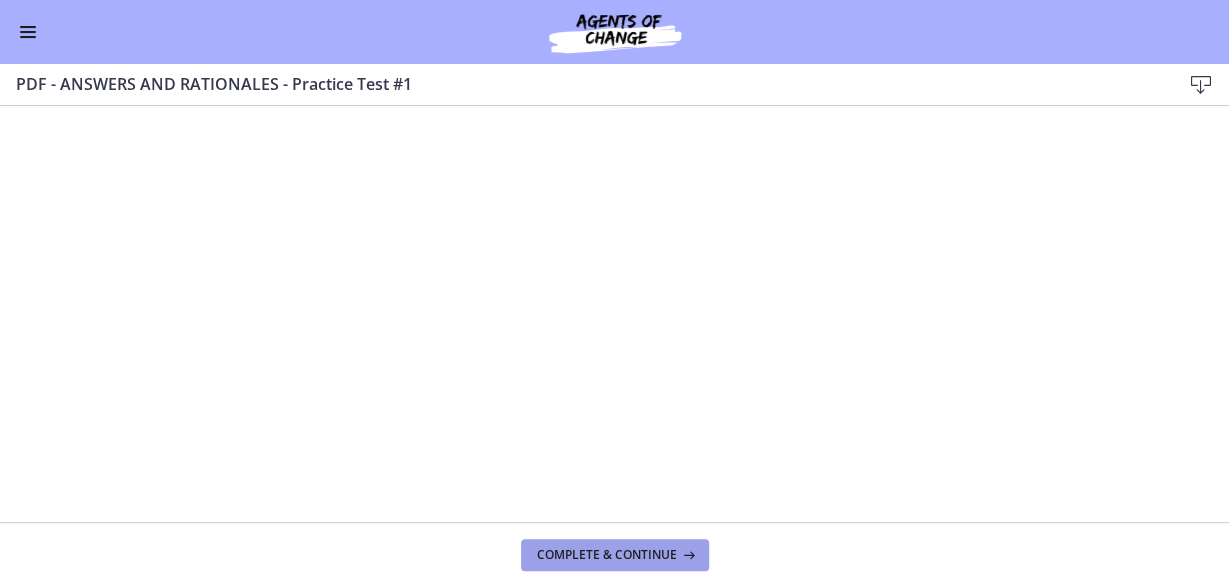 click on "Complete & continue" at bounding box center [607, 555] 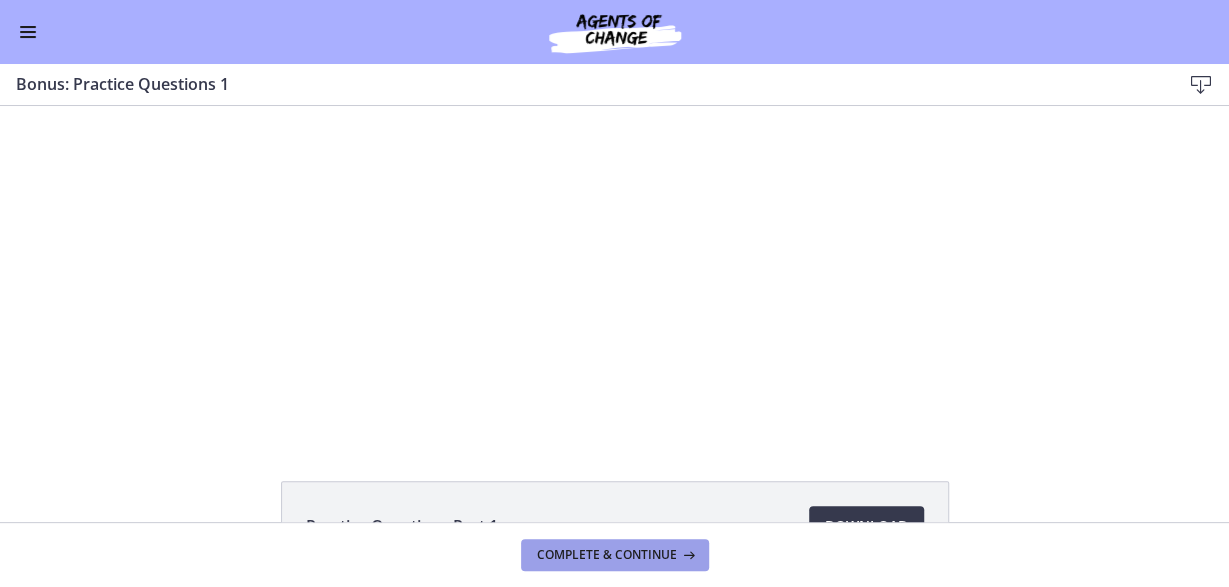 scroll, scrollTop: 0, scrollLeft: 0, axis: both 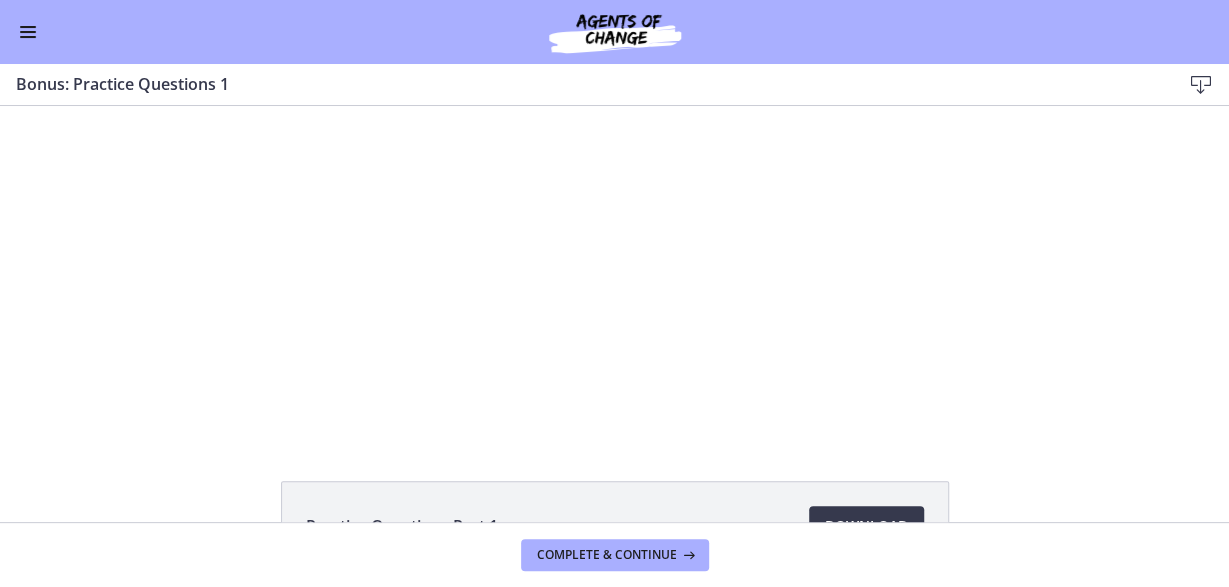 click on "Click for sound
@keyframes VOLUME_SMALL_WAVE_FLASH {
0% { opacity: 0; }
33% { opacity: 1; }
66% { opacity: 1; }
100% { opacity: 0; }
}
@keyframes VOLUME_LARGE_WAVE_FLASH {
0% { opacity: 0; }
33% { opacity: 1; }
66% { opacity: 1; }
100% { opacity: 0; }
}
.volume__small-wave {
animation: VOLUME_SMALL_WAVE_FLASH 2s infinite;
opacity: 0;
}
.volume__large-wave {
animation: VOLUME_LARGE_WAVE_FLASH 2s infinite .3s;
opacity: 0;
}
0:03" at bounding box center (614, 270) 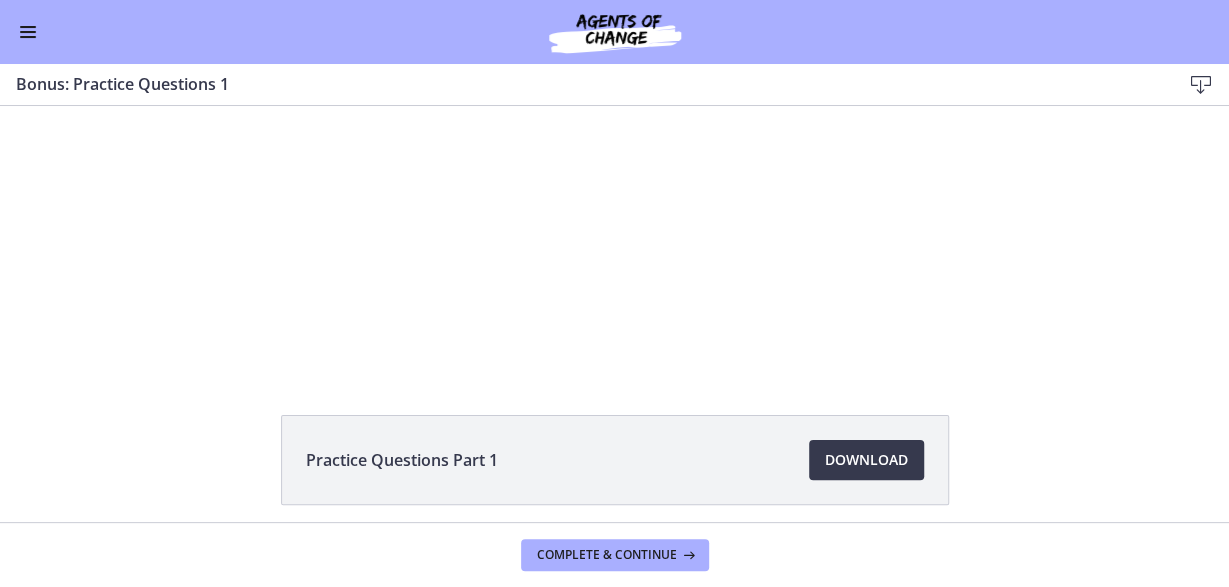 scroll, scrollTop: 143, scrollLeft: 0, axis: vertical 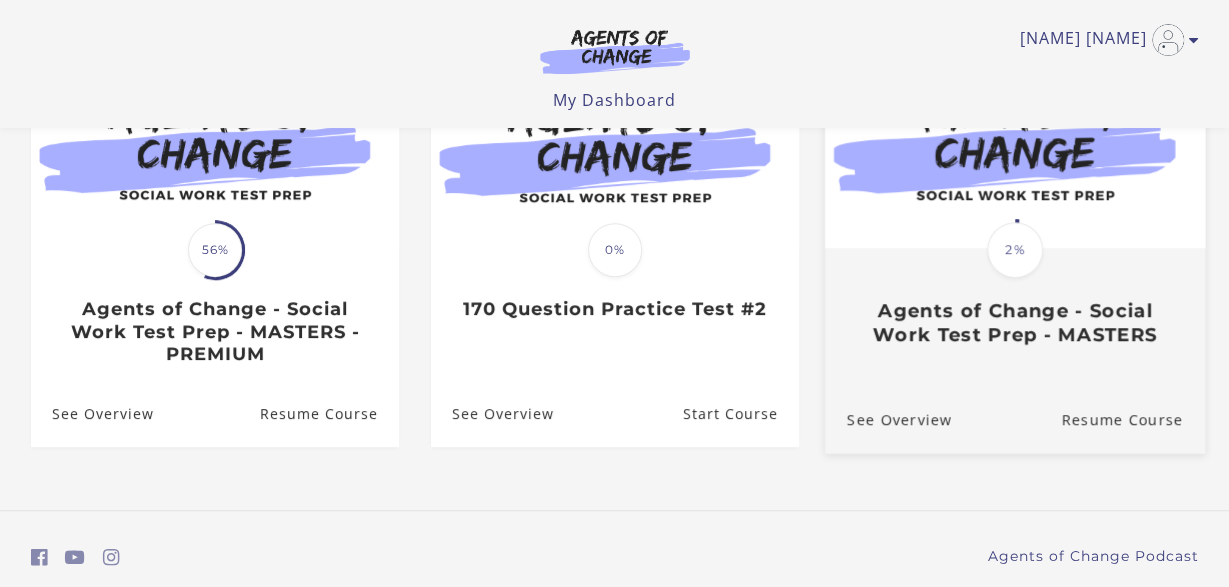 click on "Translation missing: en.liquid.partials.dashboard_course_card.progress_description: 2%
2%
Agents of Change - Social Work Test Prep - MASTERS
See Overview
Resume Course" at bounding box center (1014, 248) 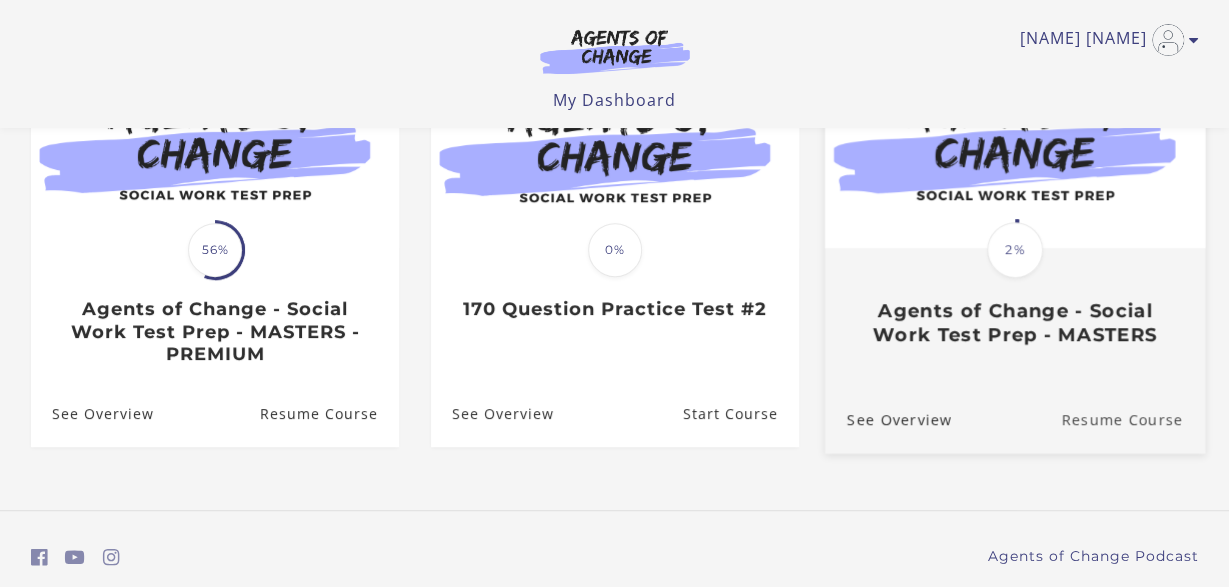 click on "Resume Course" at bounding box center [1133, 418] 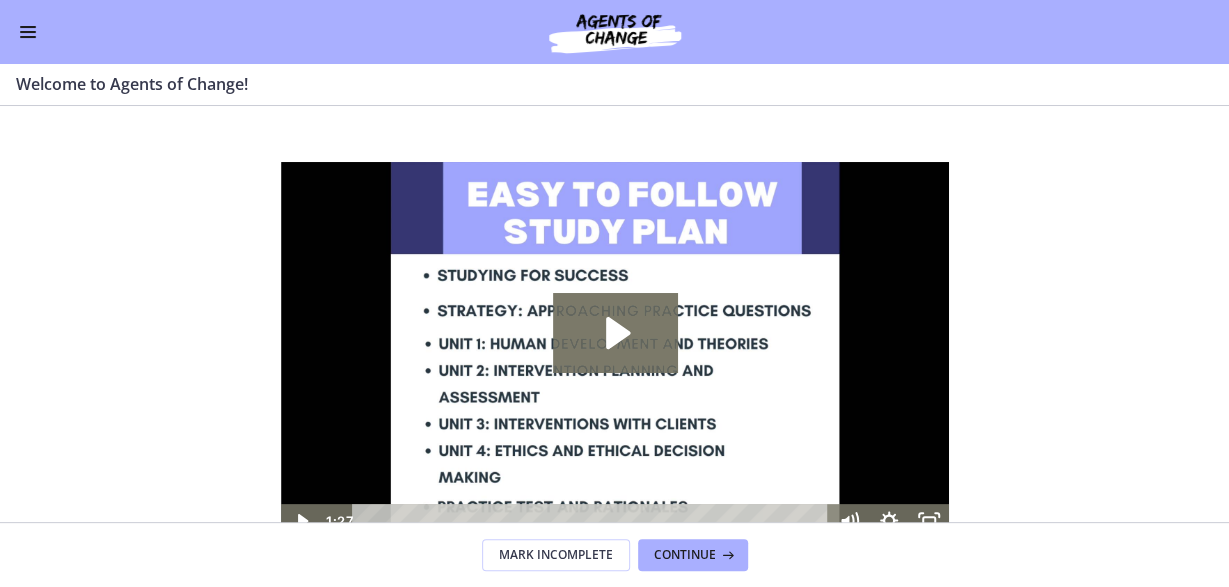 scroll, scrollTop: 0, scrollLeft: 0, axis: both 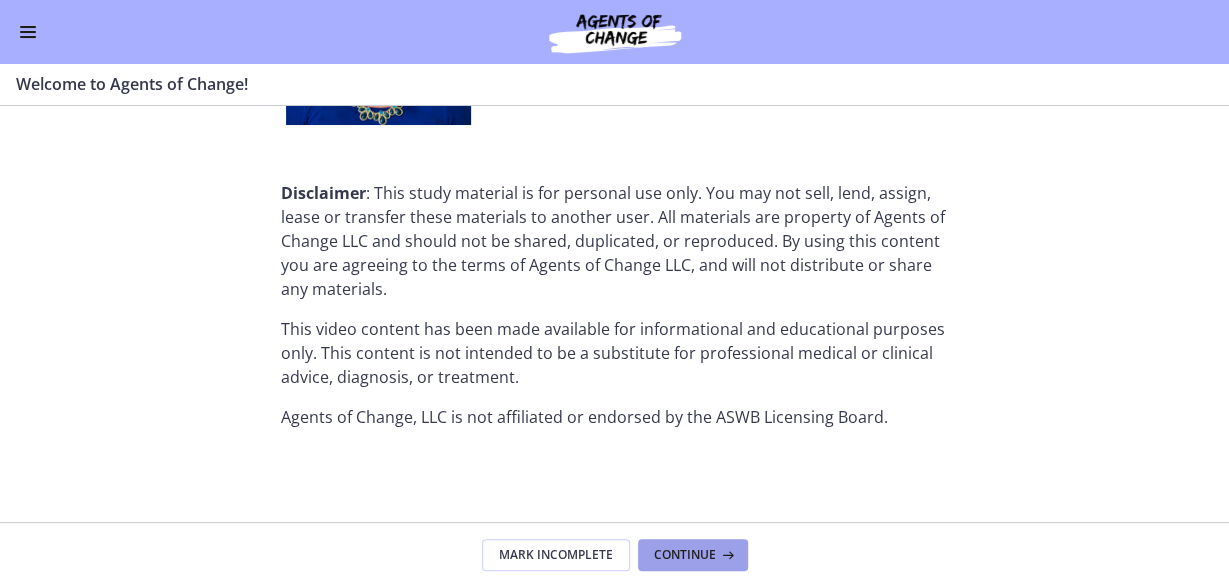 click on "Continue" at bounding box center (685, 555) 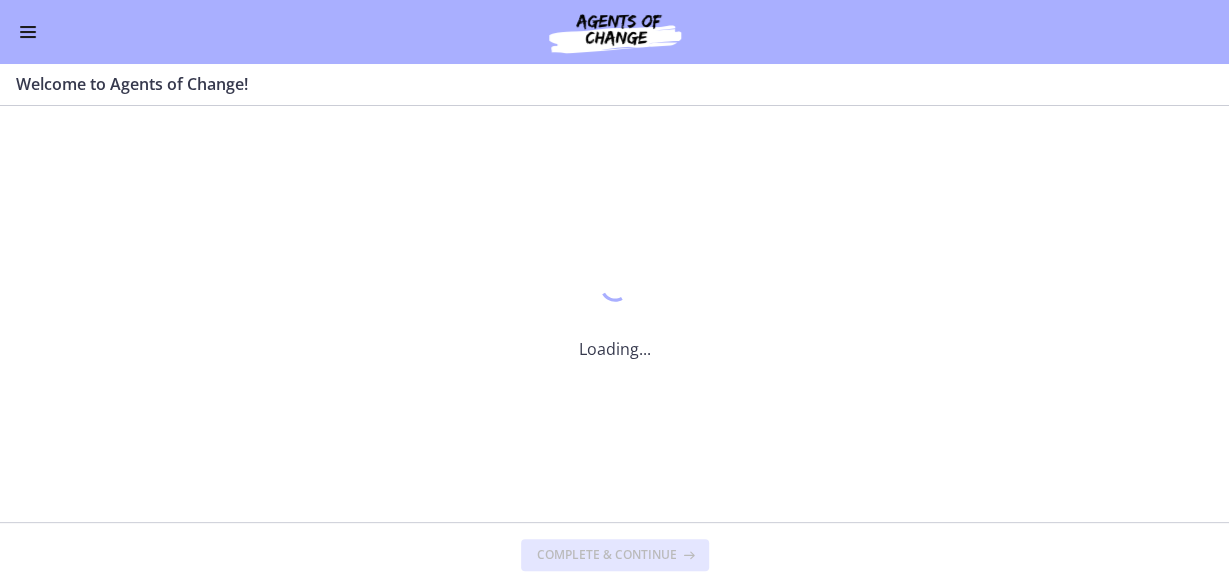 scroll, scrollTop: 0, scrollLeft: 0, axis: both 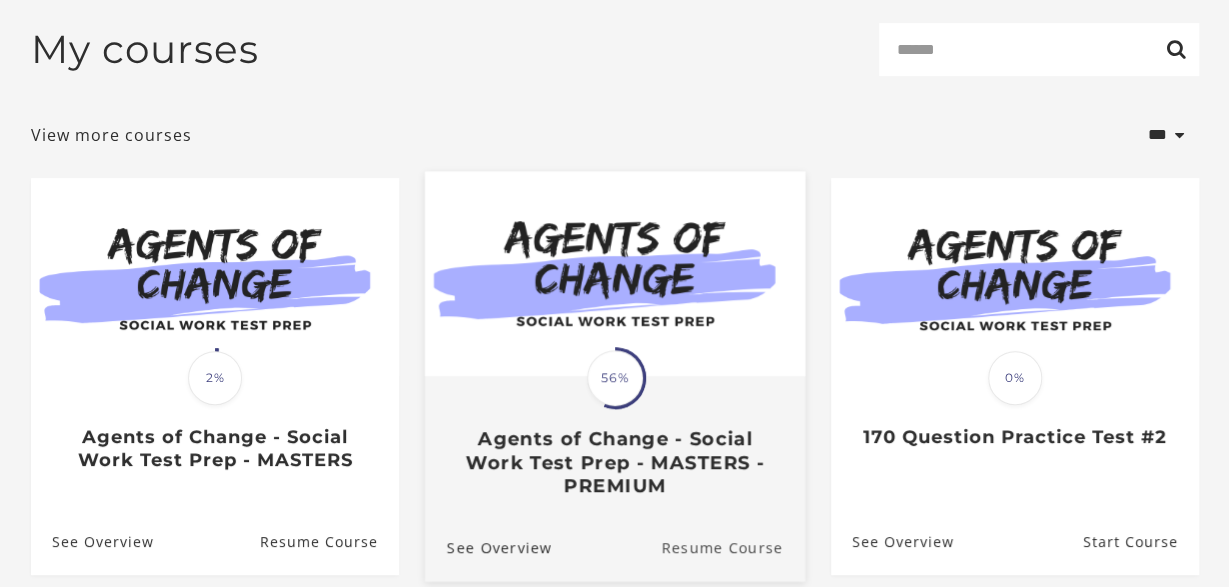 click on "Resume Course" at bounding box center (733, 546) 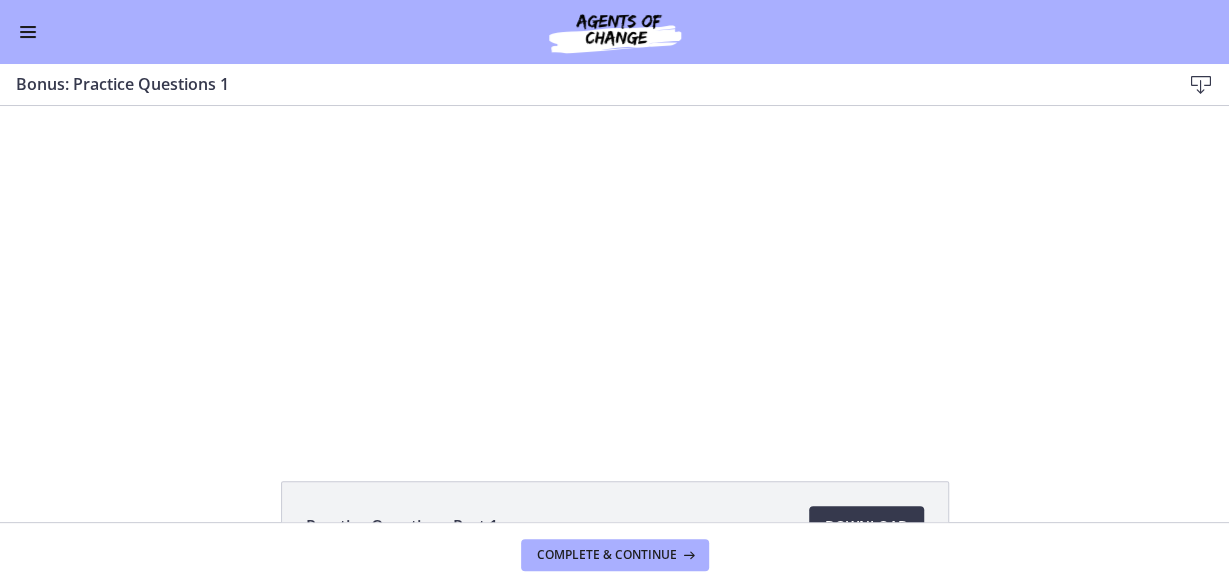 scroll, scrollTop: 0, scrollLeft: 0, axis: both 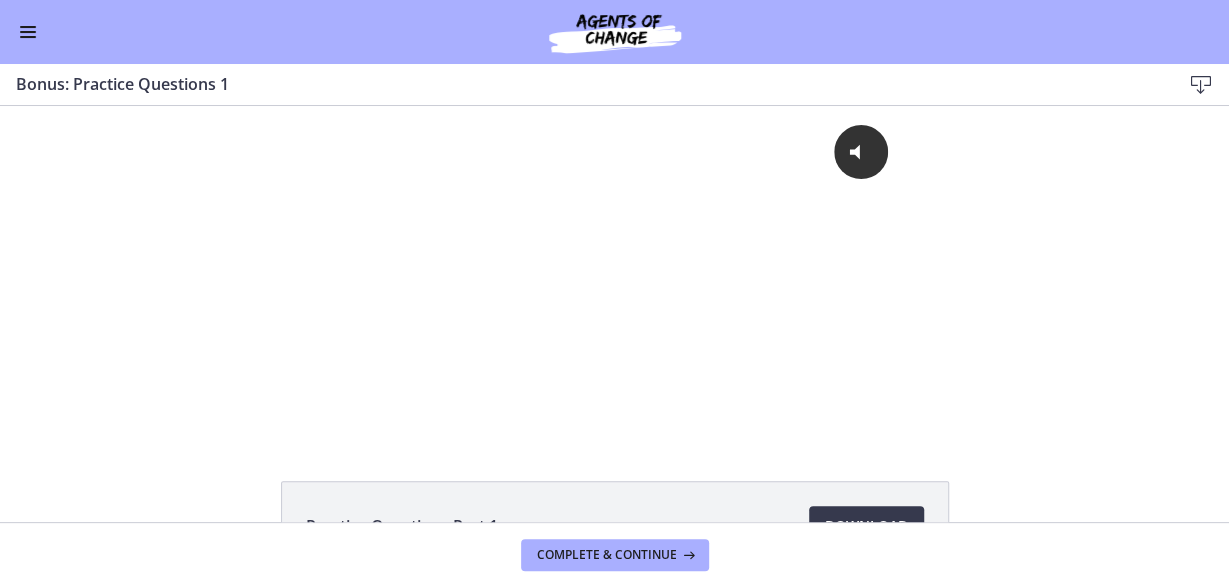 click on "Click for sound
@keyframes VOLUME_SMALL_WAVE_FLASH {
0% { opacity: 0; }
33% { opacity: 1; }
66% { opacity: 1; }
100% { opacity: 0; }
}
@keyframes VOLUME_LARGE_WAVE_FLASH {
0% { opacity: 0; }
33% { opacity: 1; }
66% { opacity: 1; }
100% { opacity: 0; }
}
.volume__small-wave {
animation: VOLUME_SMALL_WAVE_FLASH 2s infinite;
opacity: 0;
}
.volume__large-wave {
animation: VOLUME_LARGE_WAVE_FLASH 2s infinite .3s;
opacity: 0;
}
0:13" at bounding box center (614, 270) 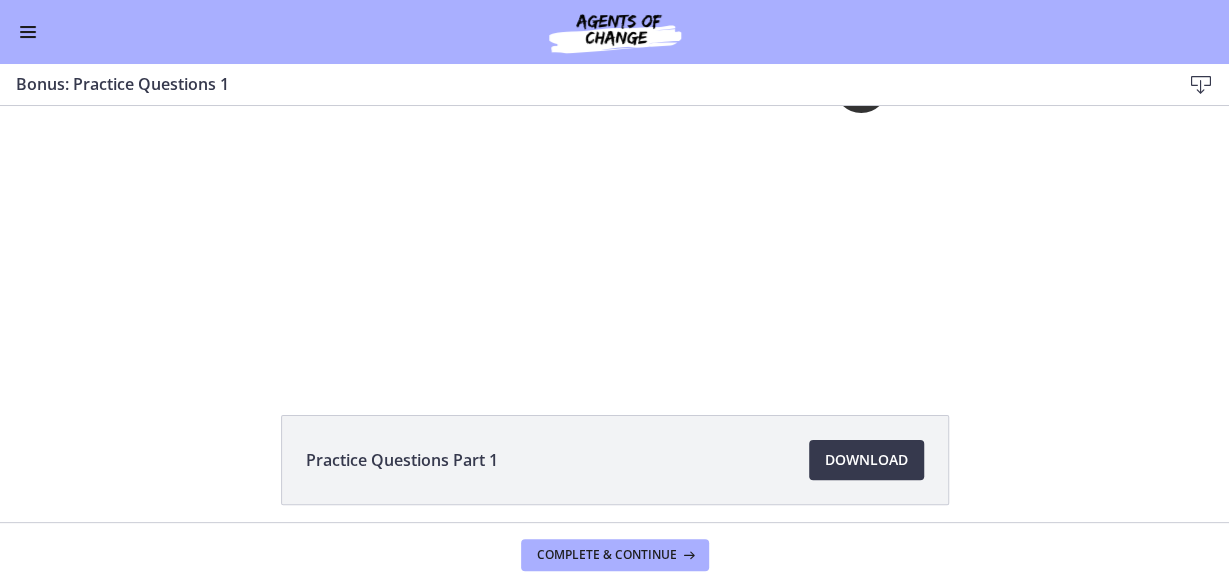 scroll, scrollTop: 143, scrollLeft: 0, axis: vertical 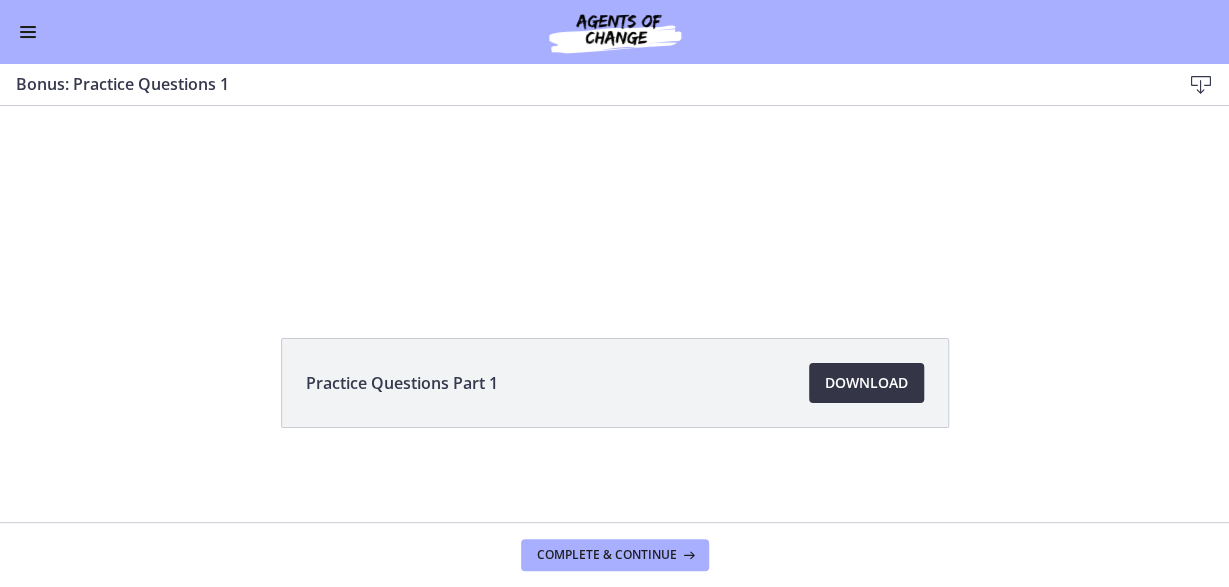 click on "Download
Opens in a new window" at bounding box center (866, 383) 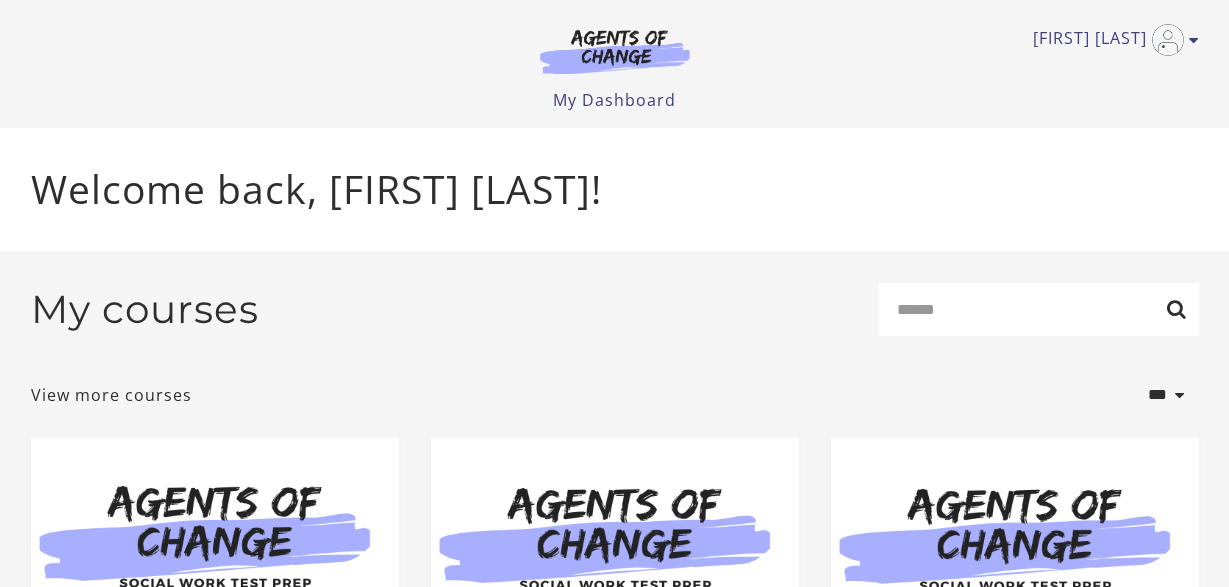 scroll, scrollTop: 260, scrollLeft: 0, axis: vertical 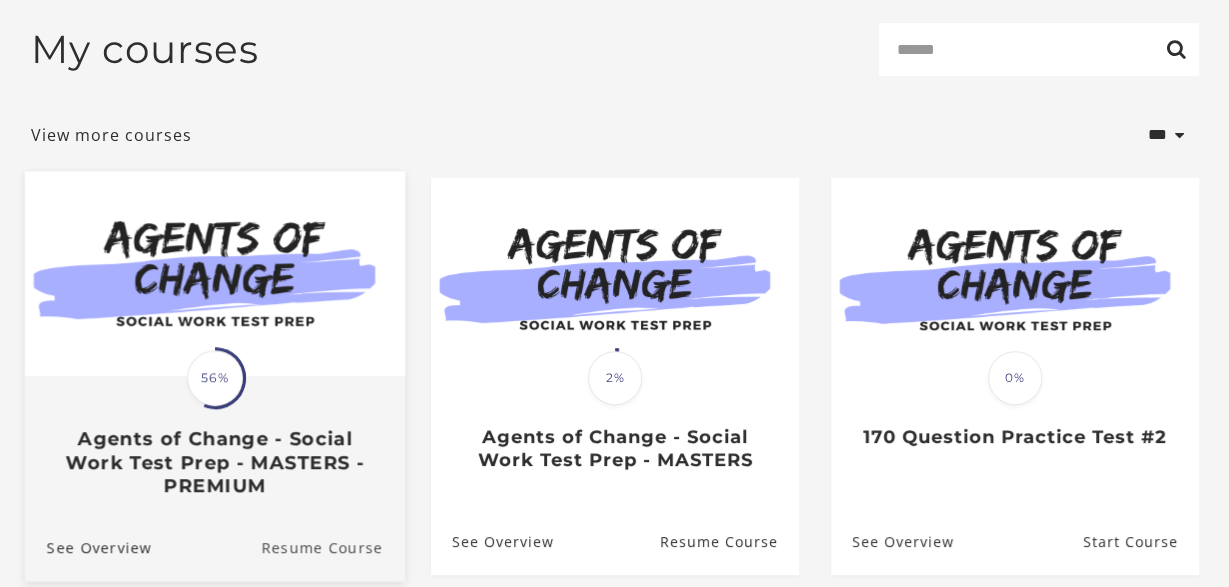 click on "Resume Course" at bounding box center (333, 546) 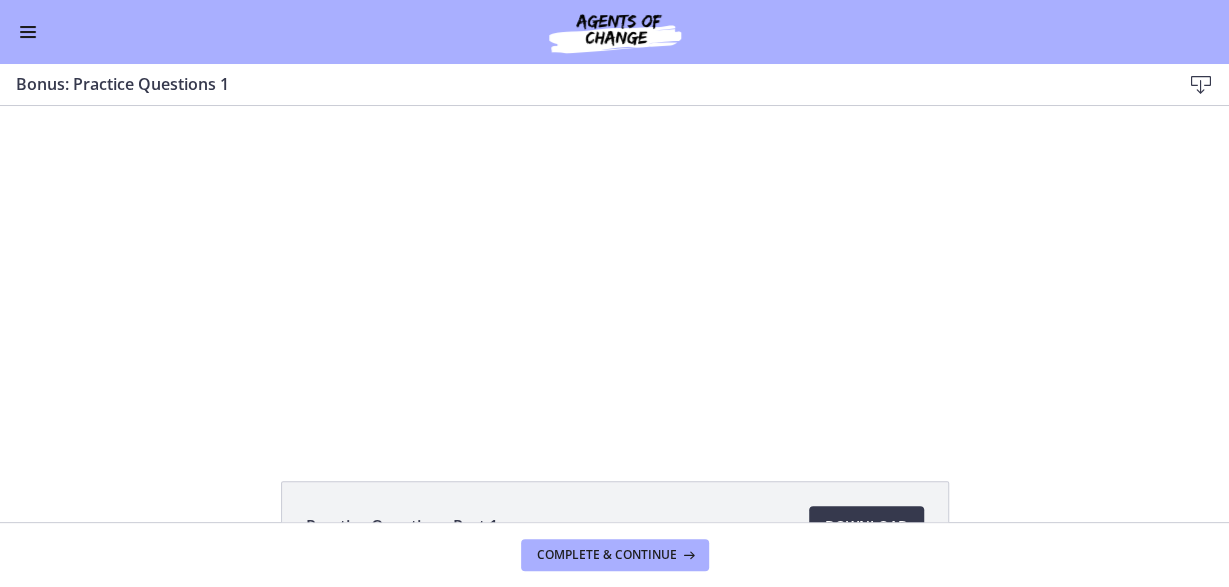 scroll, scrollTop: 0, scrollLeft: 0, axis: both 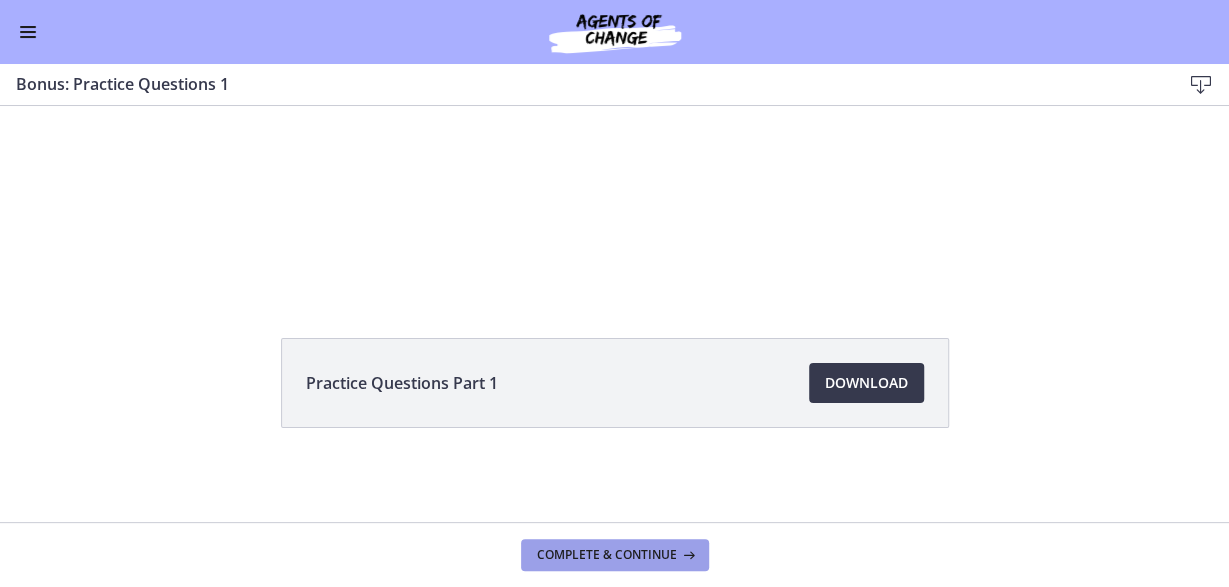 click on "Complete & continue" at bounding box center [607, 555] 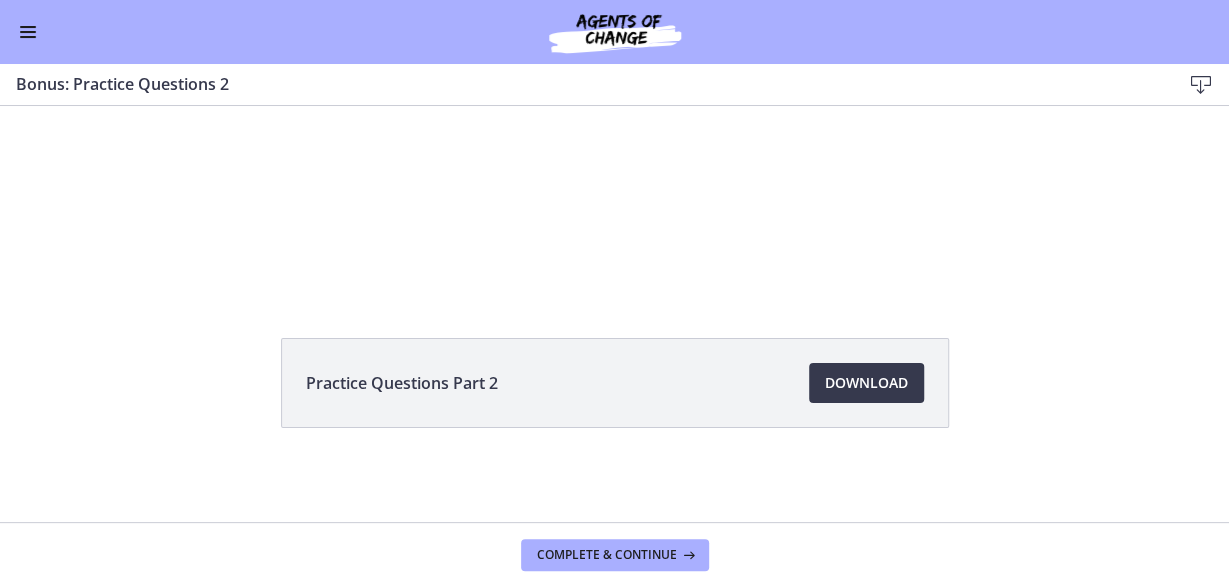 scroll, scrollTop: 0, scrollLeft: 0, axis: both 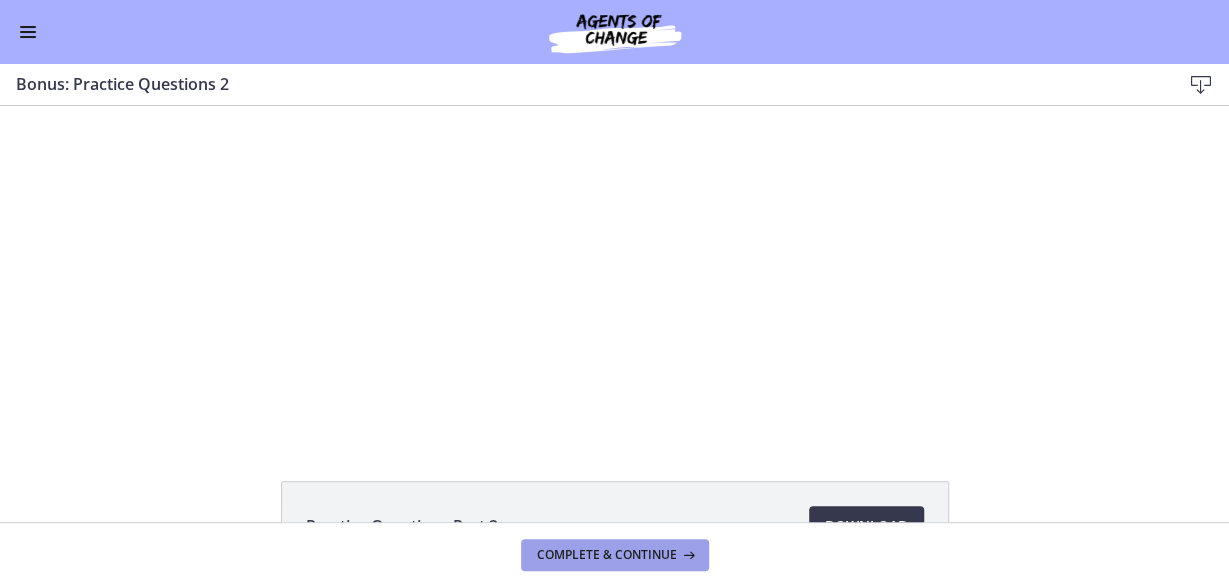 click on "Complete & continue" at bounding box center [607, 555] 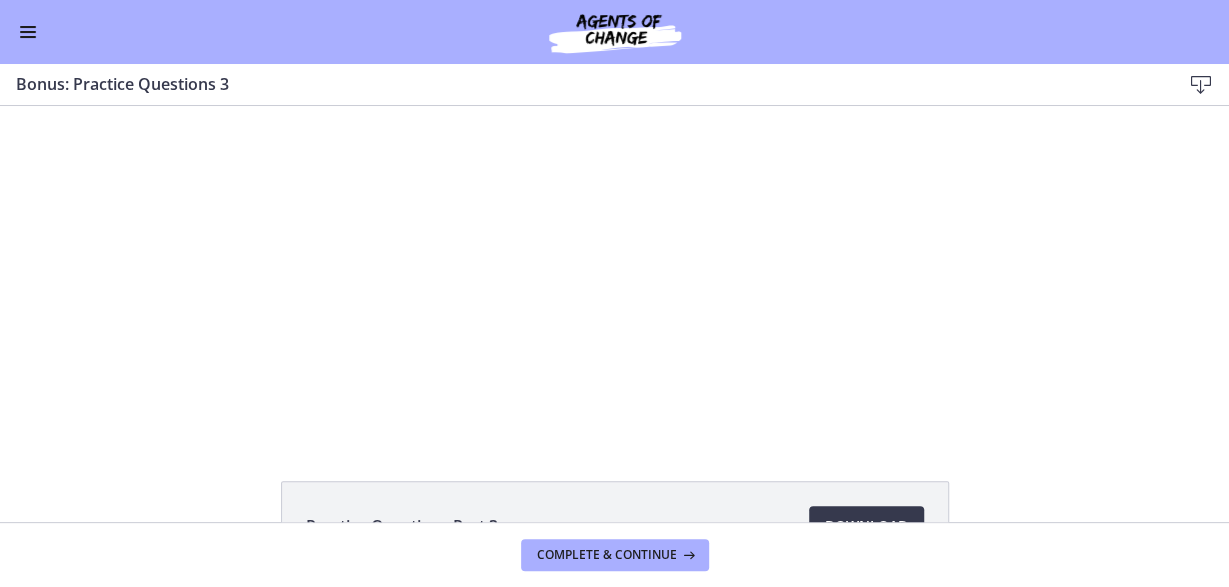 scroll, scrollTop: 0, scrollLeft: 0, axis: both 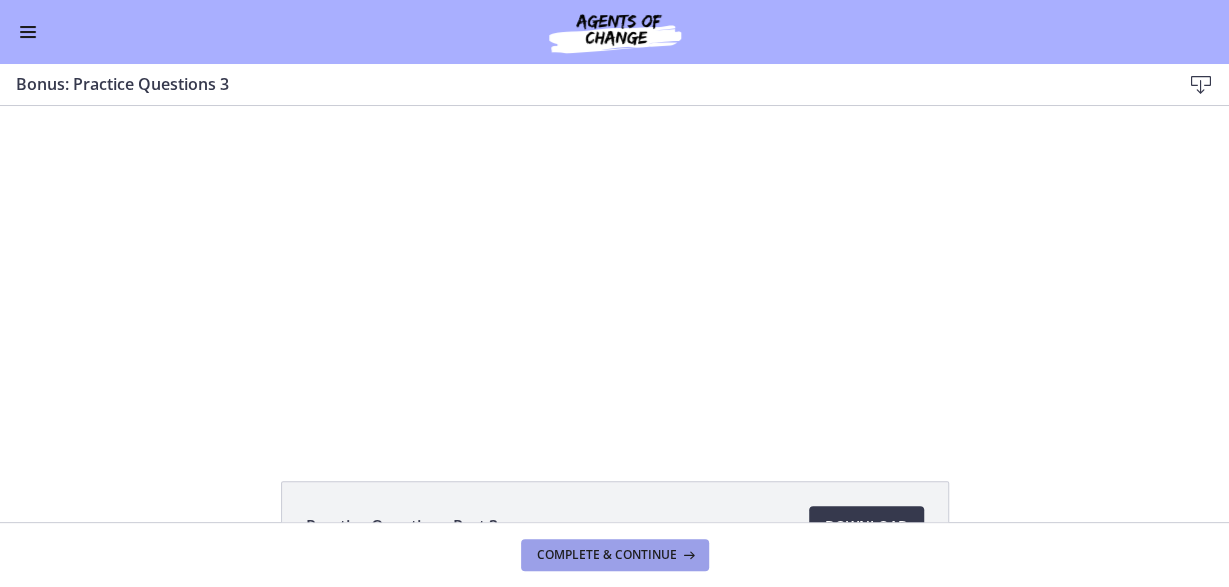 click on "Complete & continue" at bounding box center (615, 555) 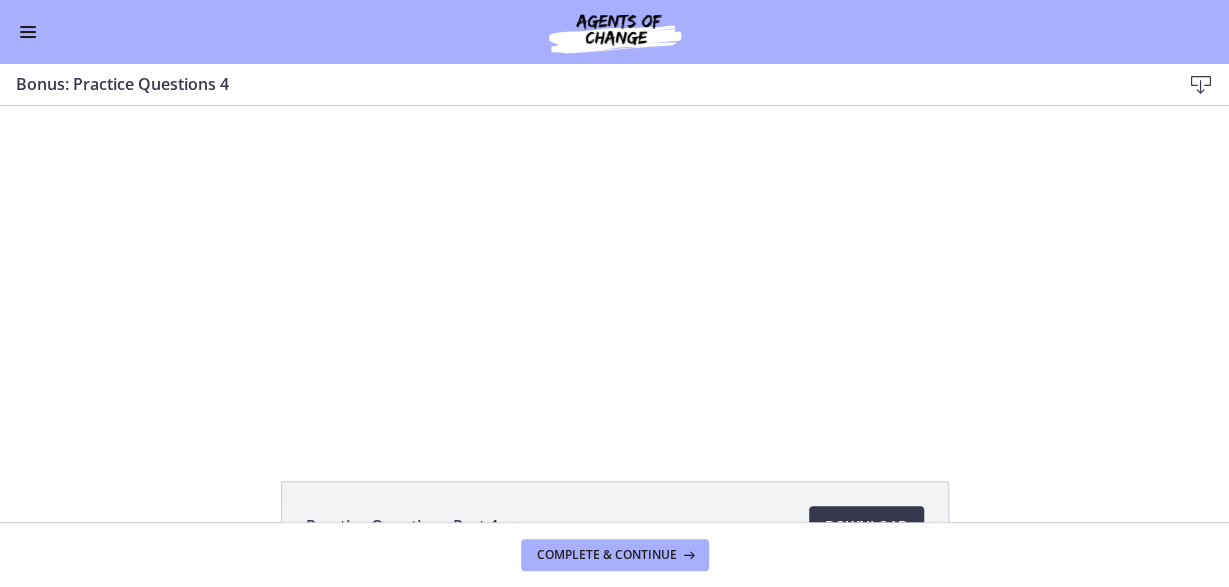 scroll, scrollTop: 0, scrollLeft: 0, axis: both 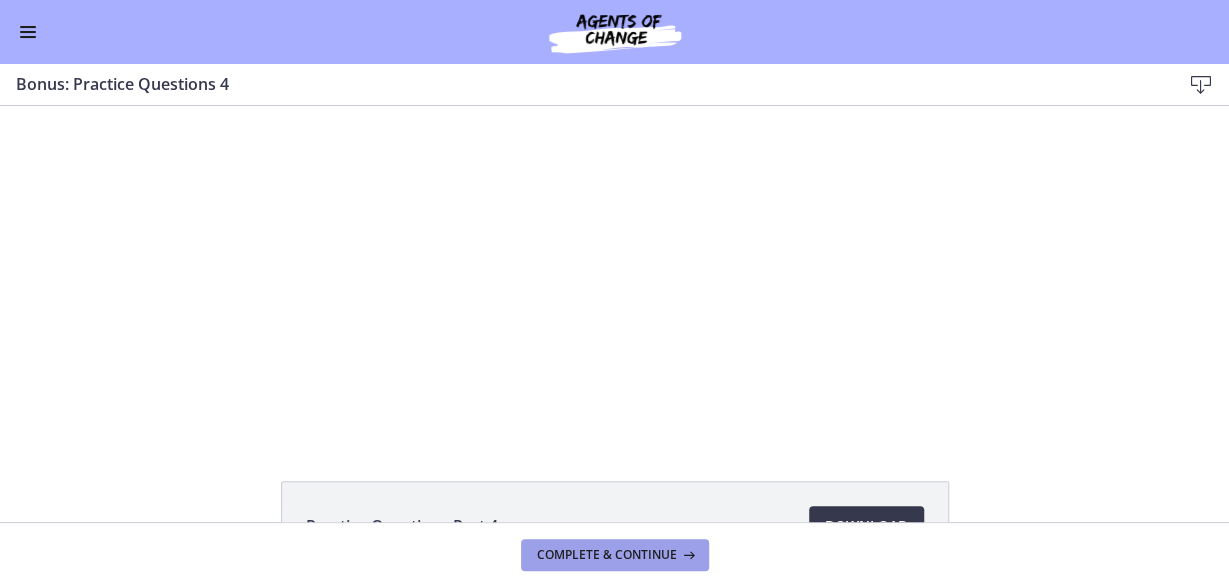 click on "Complete & continue" at bounding box center [607, 555] 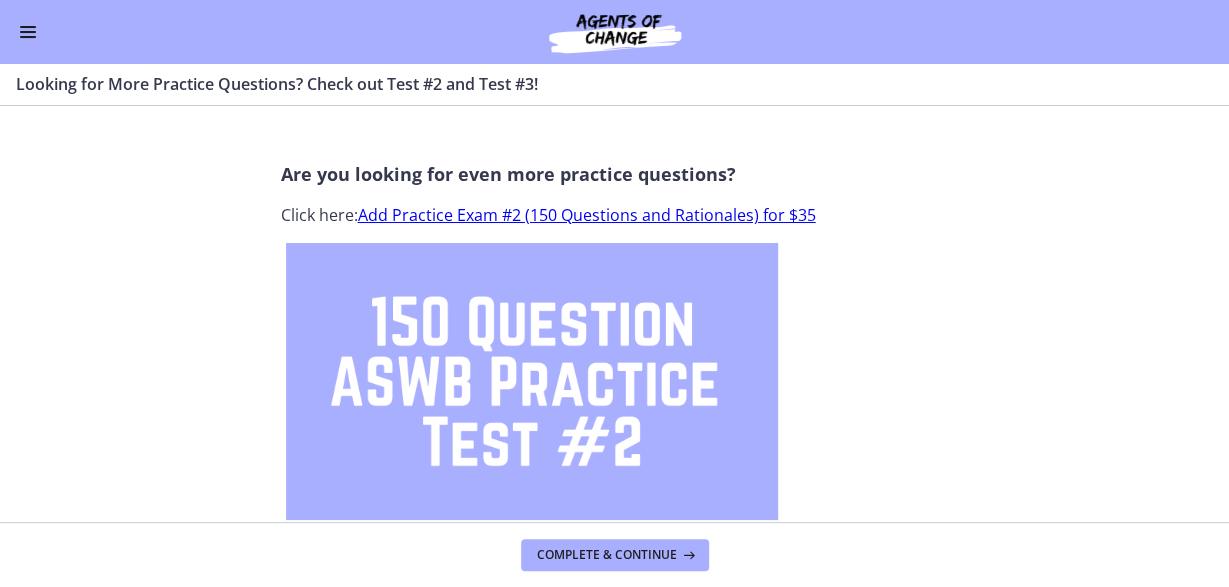 click at bounding box center (615, 381) 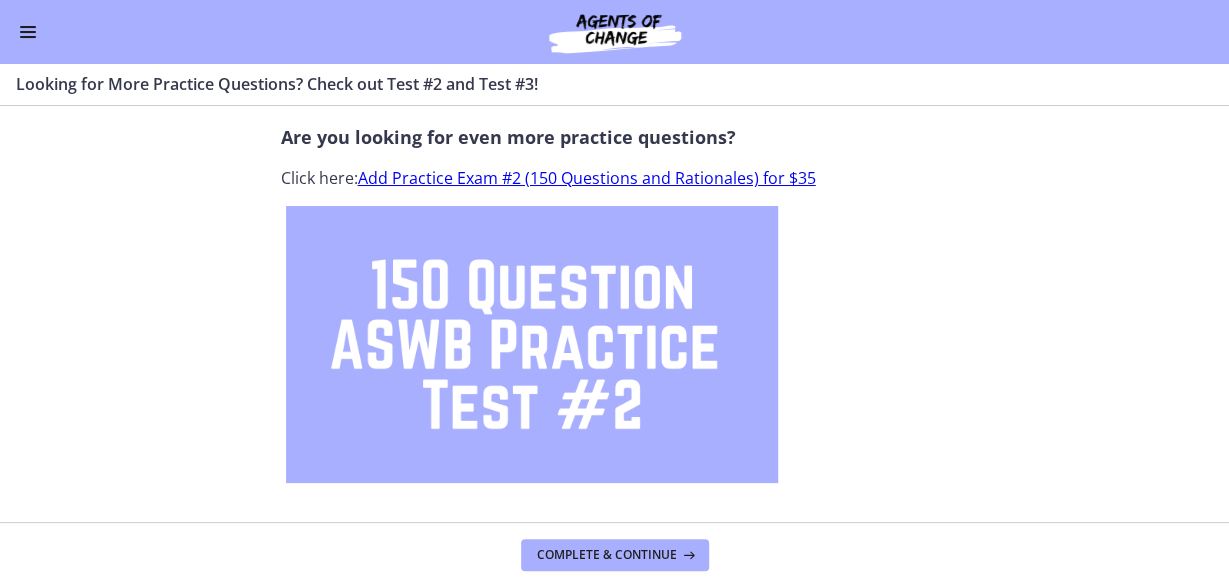 scroll, scrollTop: 0, scrollLeft: 0, axis: both 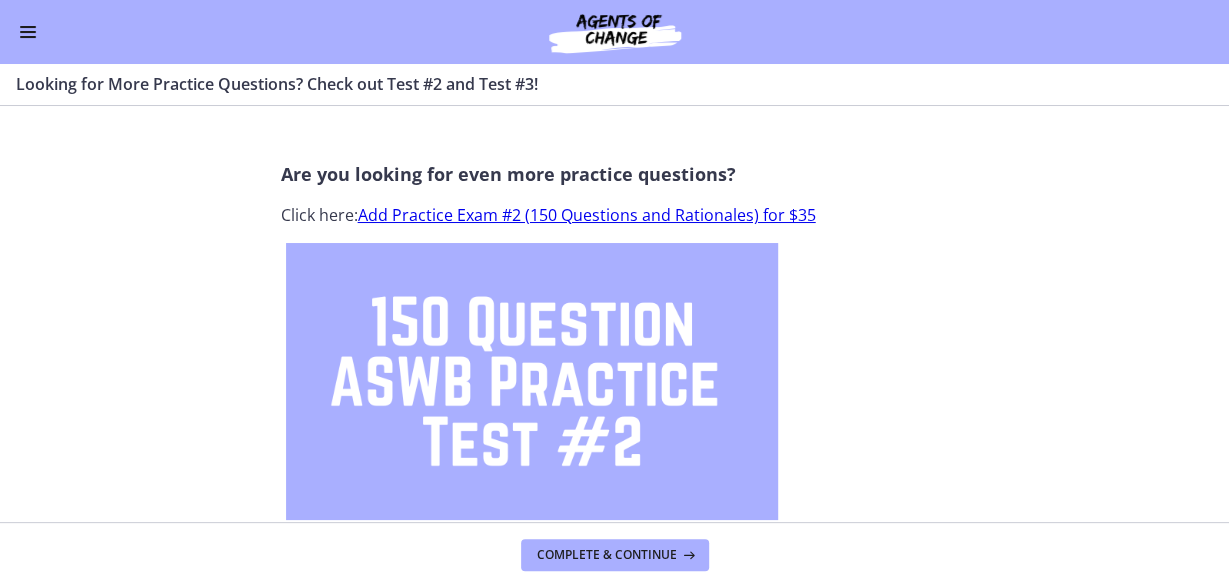click at bounding box center [532, 381] 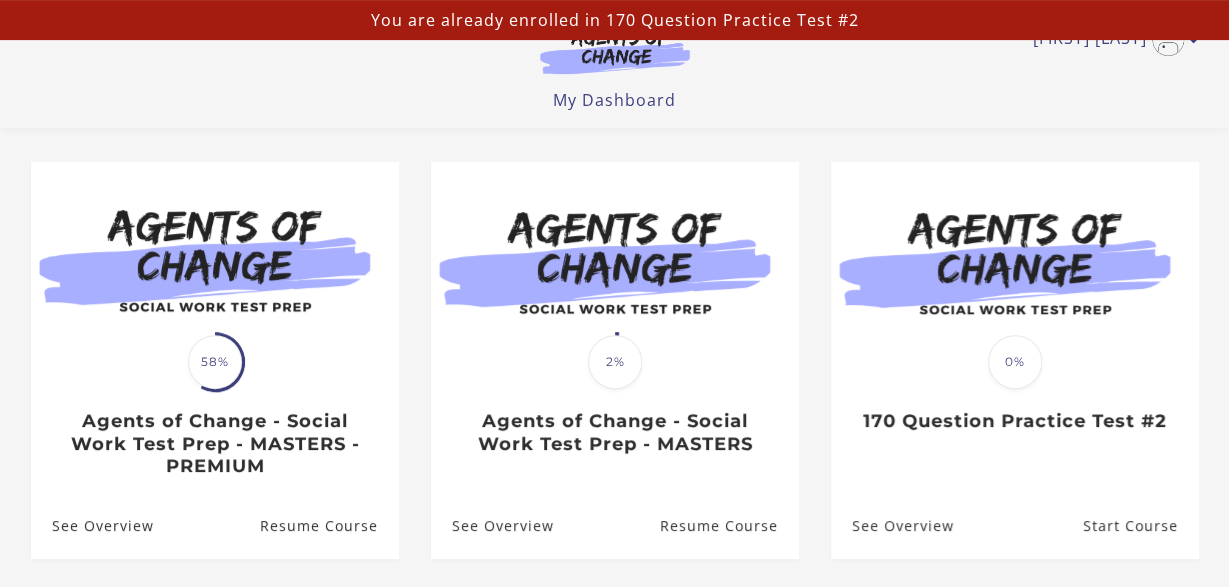 scroll, scrollTop: 208, scrollLeft: 0, axis: vertical 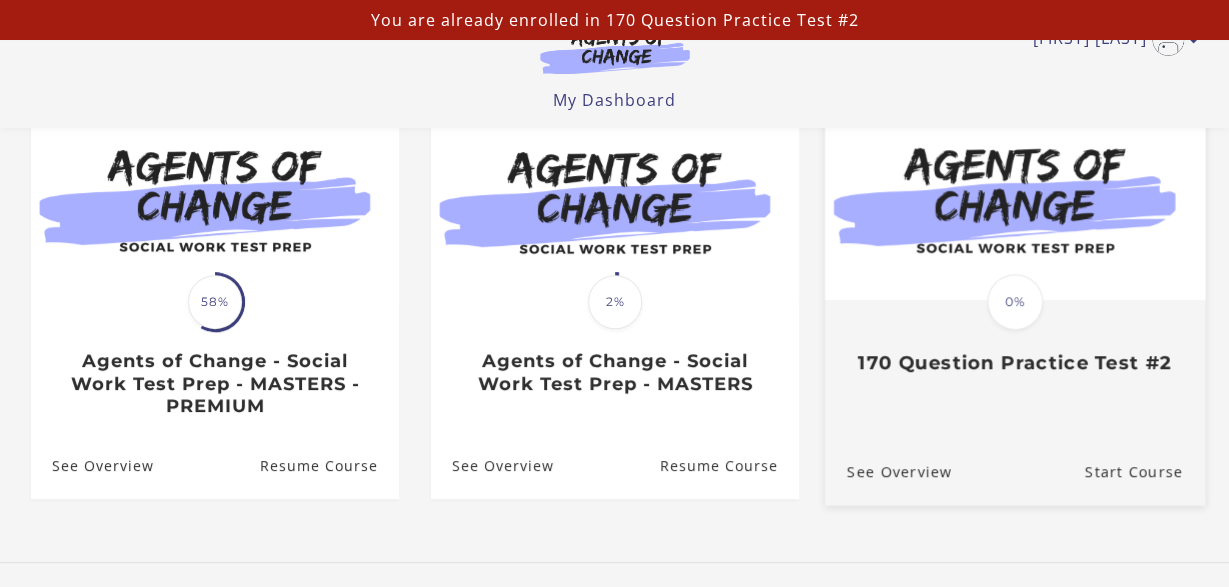 click on "Translation missing: en.liquid.partials.dashboard_course_card.progress_description: 0%
0%
170 Question Practice Test #2" at bounding box center [1014, 338] 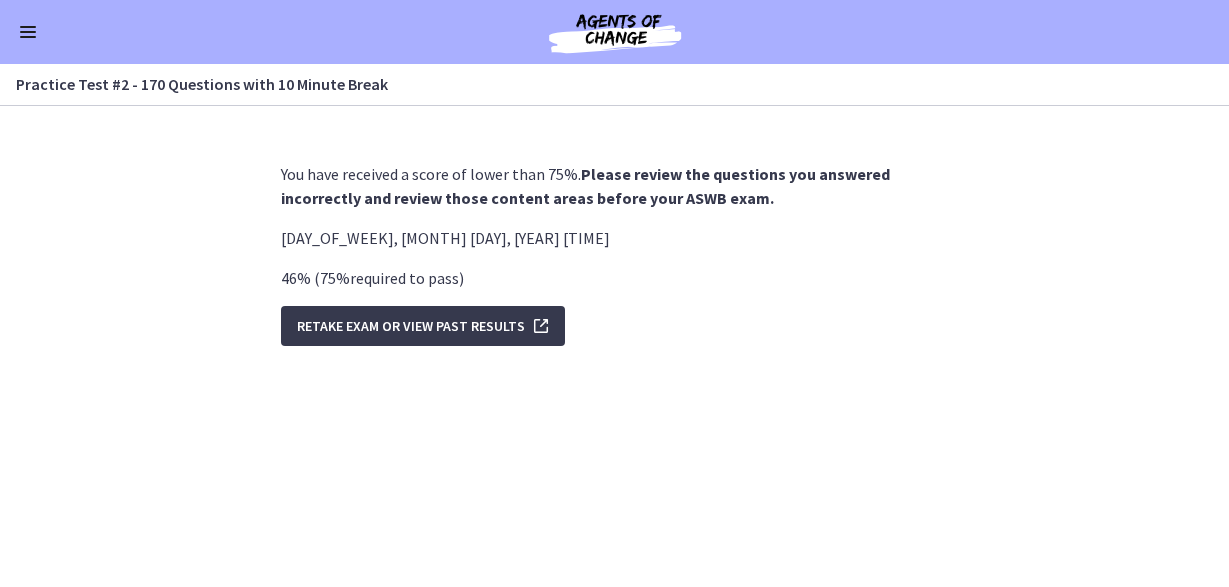 scroll, scrollTop: 0, scrollLeft: 0, axis: both 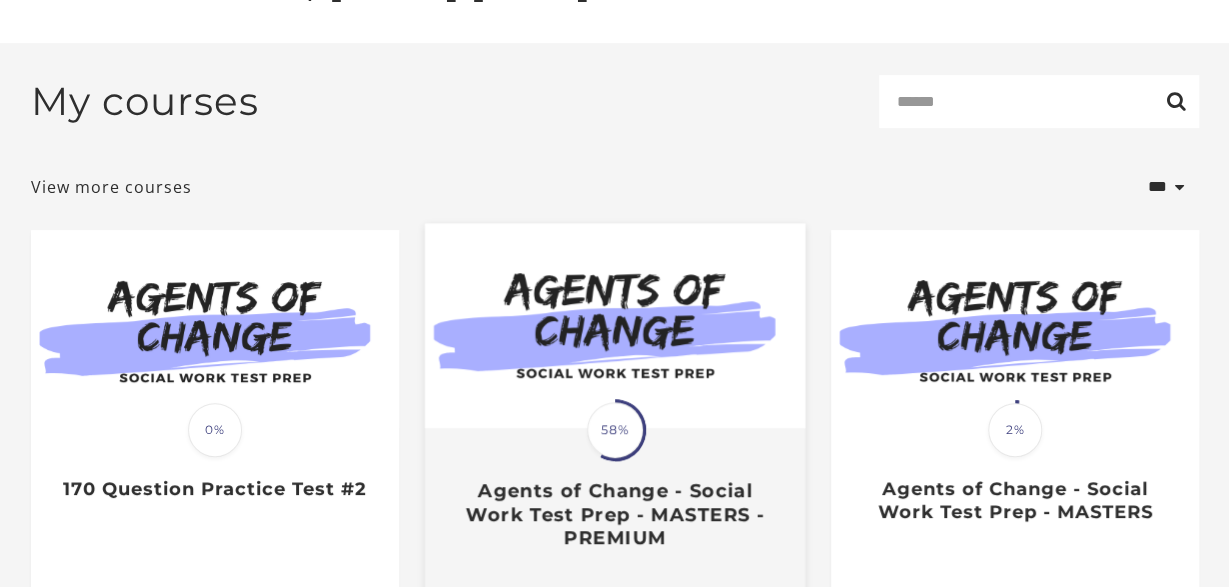 click on "Translation missing: en.liquid.partials.dashboard_course_card.progress_description: 58%
58%
Agents of Change - Social Work Test Prep - MASTERS - PREMIUM" at bounding box center [614, 394] 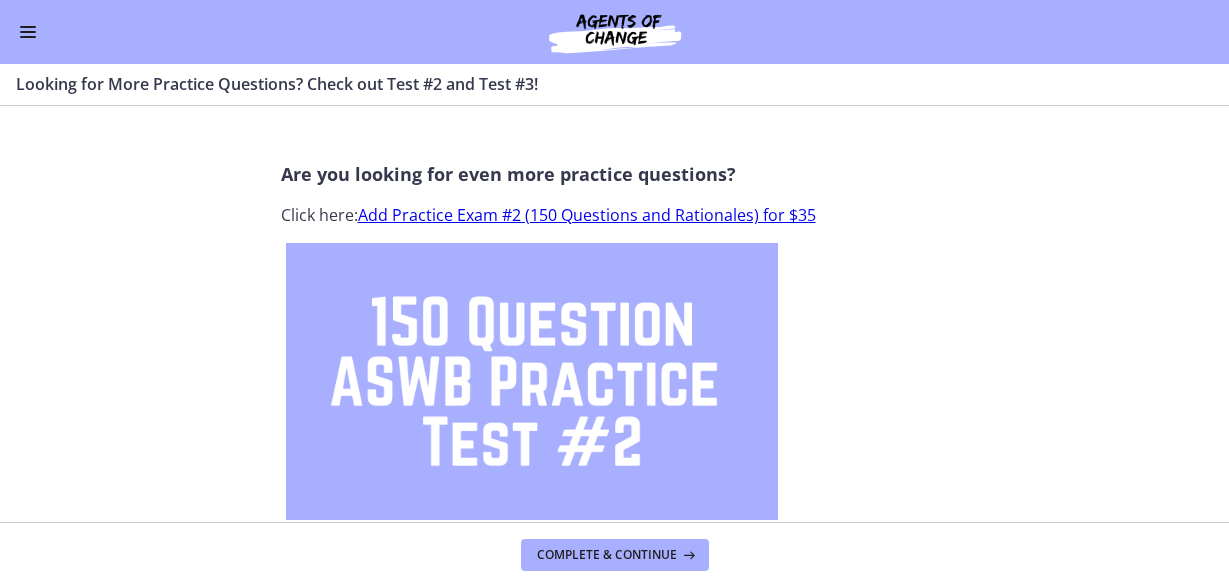 scroll, scrollTop: 0, scrollLeft: 0, axis: both 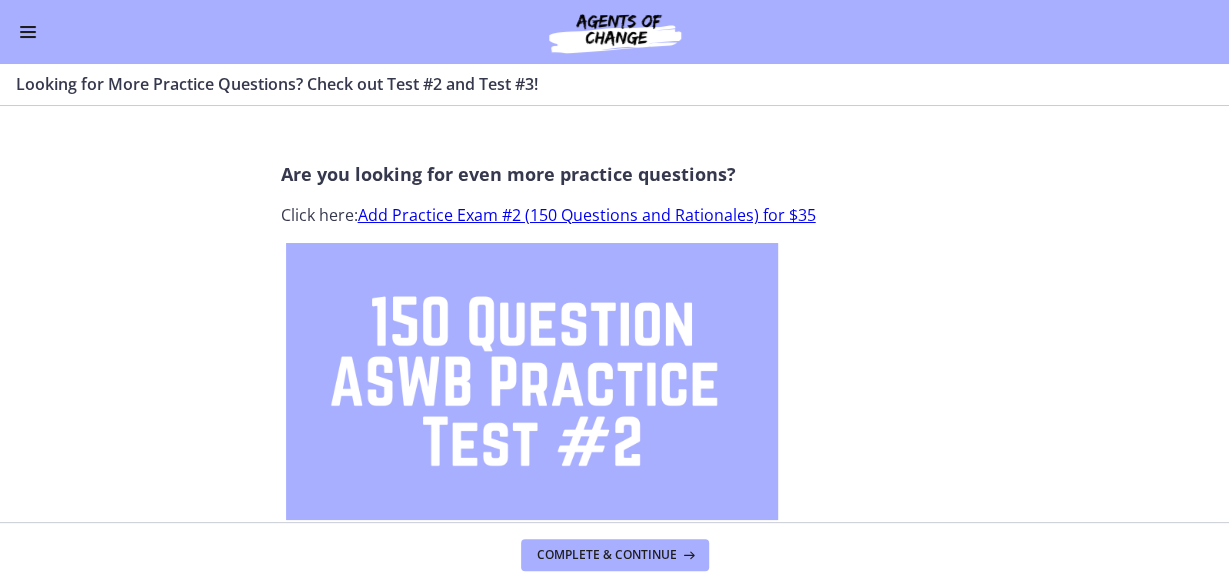 click at bounding box center [615, 381] 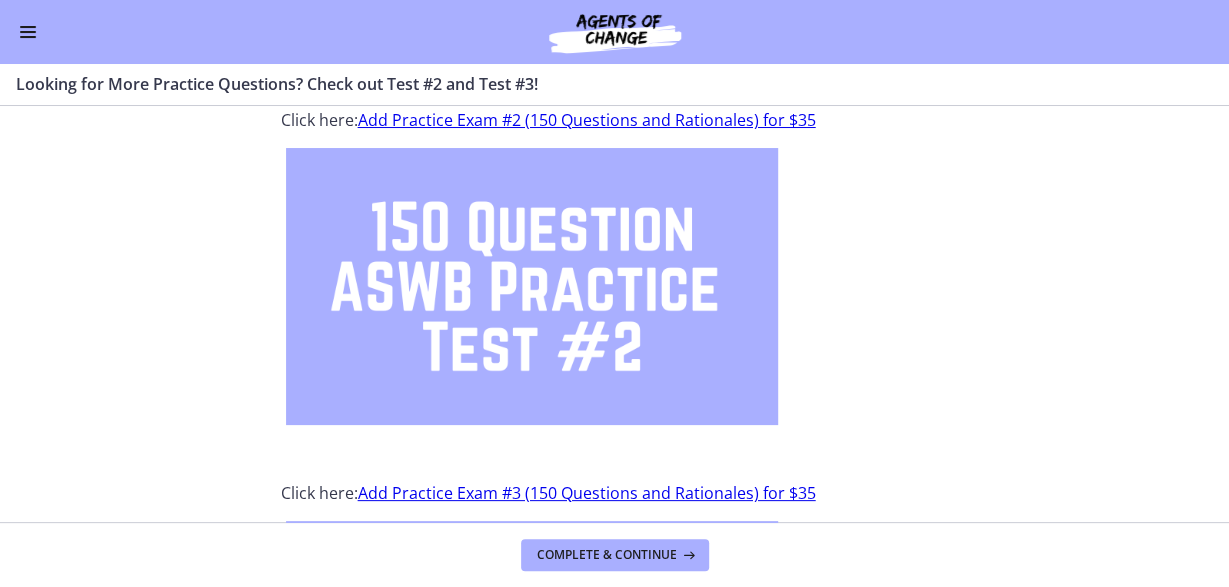 scroll, scrollTop: 0, scrollLeft: 0, axis: both 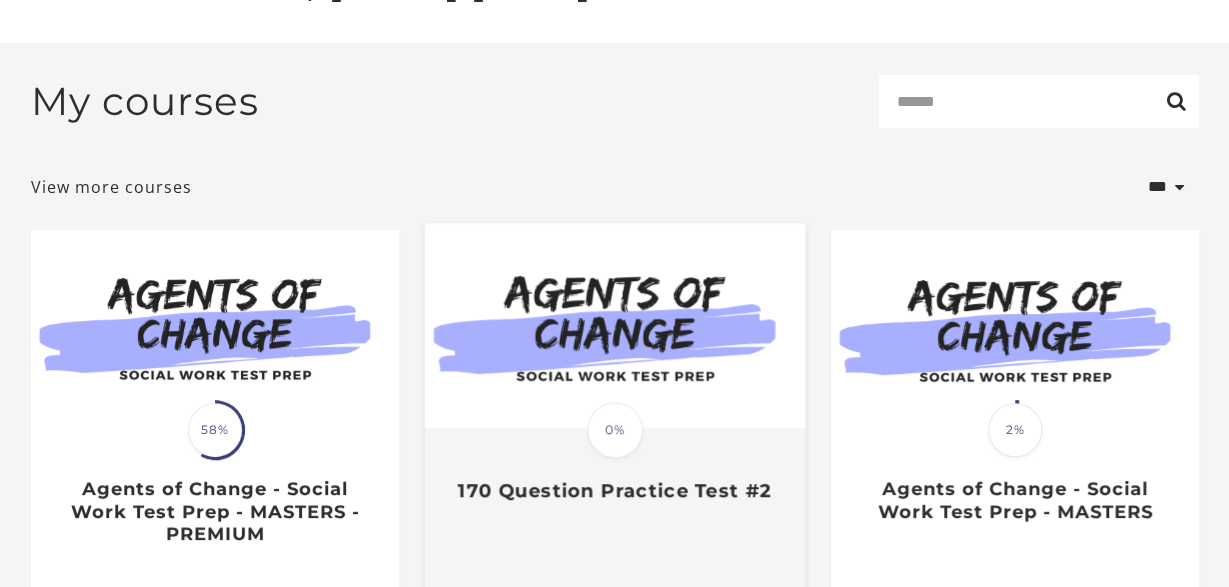 click on "Translation missing: en.liquid.partials.dashboard_course_card.progress_description: 0%
0%
170 Question Practice Test #2" at bounding box center (614, 466) 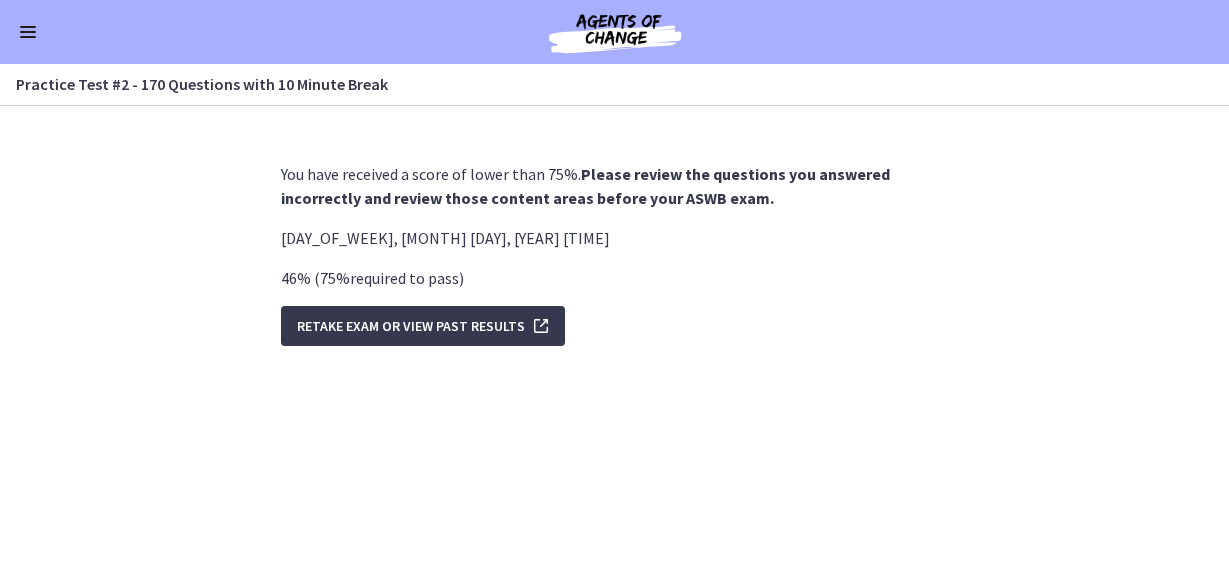 scroll, scrollTop: 0, scrollLeft: 0, axis: both 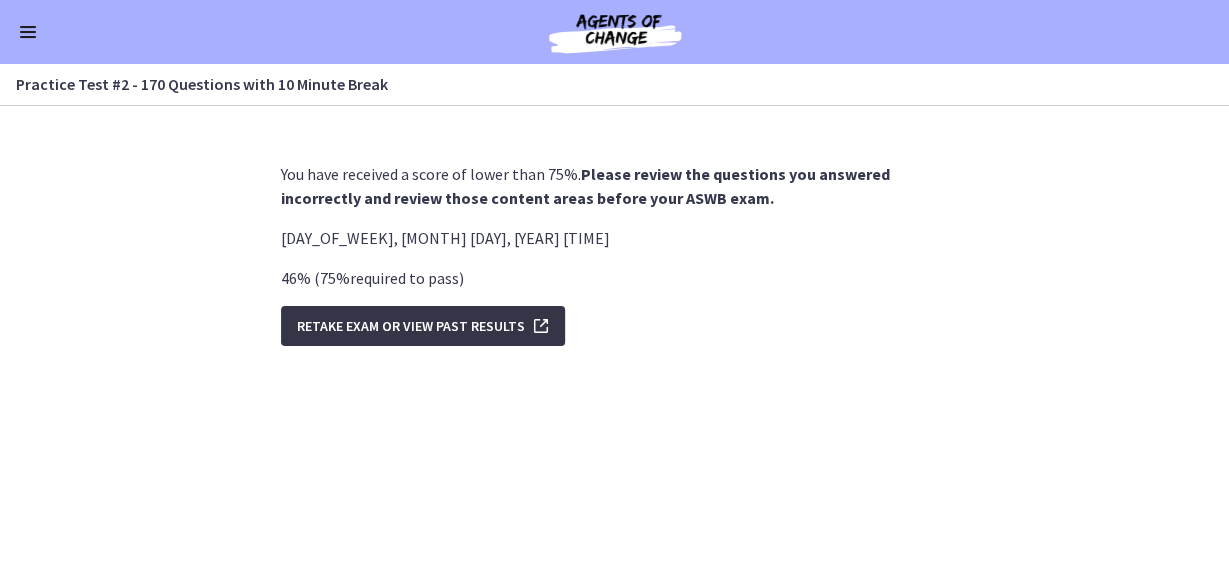 click on "Retake Exam OR View Past Results" at bounding box center (411, 326) 